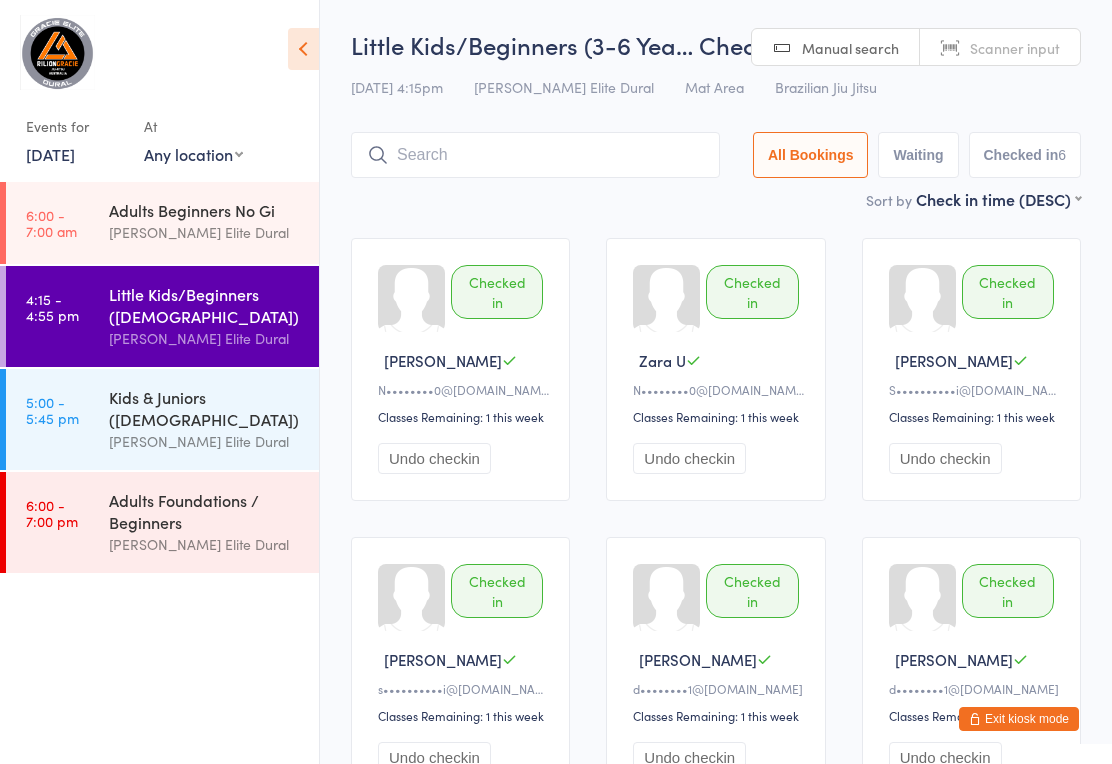 scroll, scrollTop: 200, scrollLeft: 0, axis: vertical 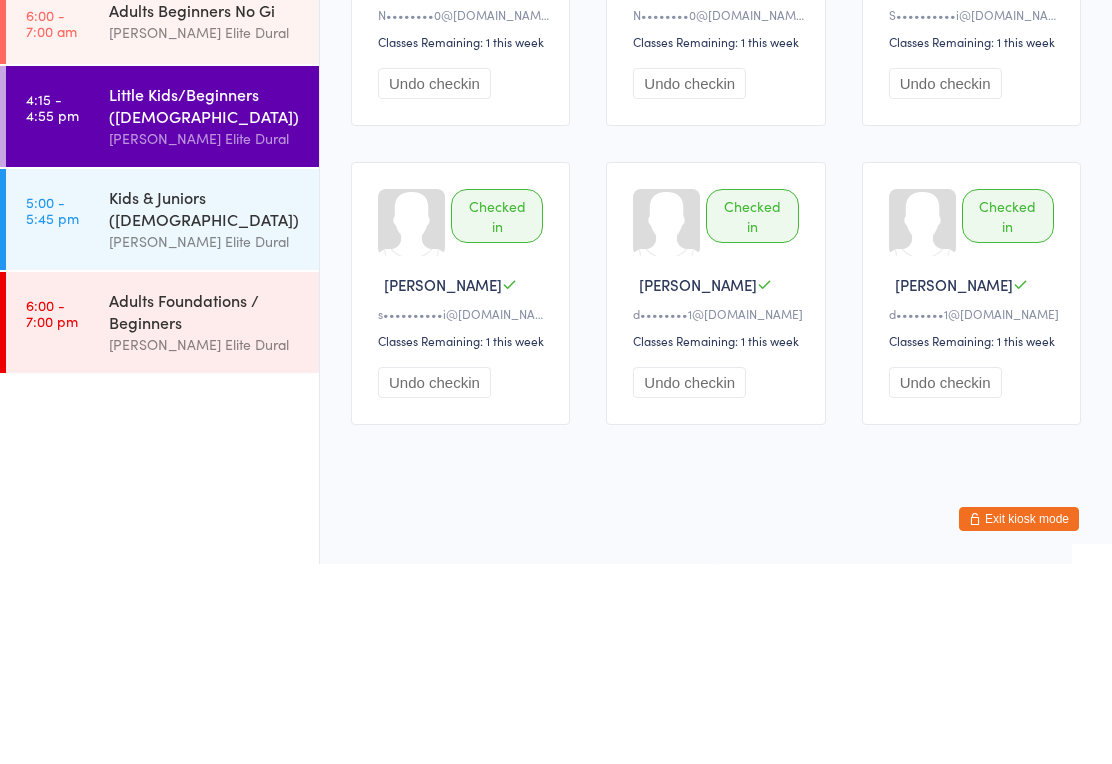 click on "Kids & Juniors ([DEMOGRAPHIC_DATA])" at bounding box center (205, 408) 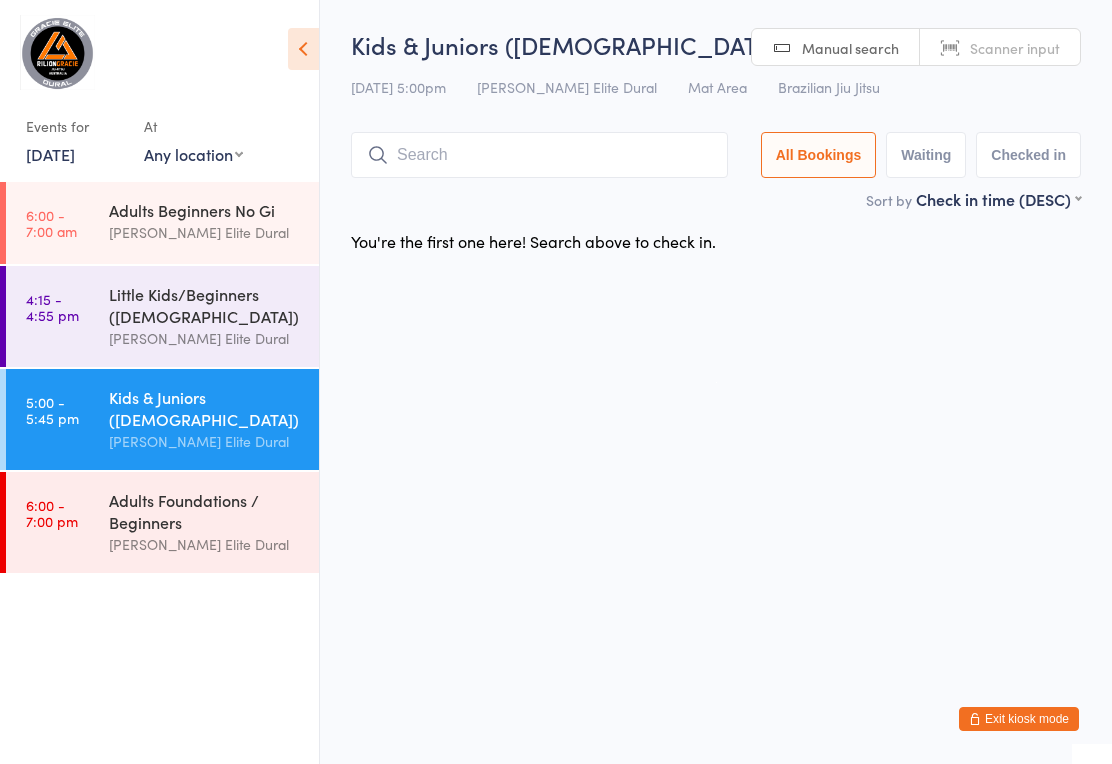 click at bounding box center (539, 155) 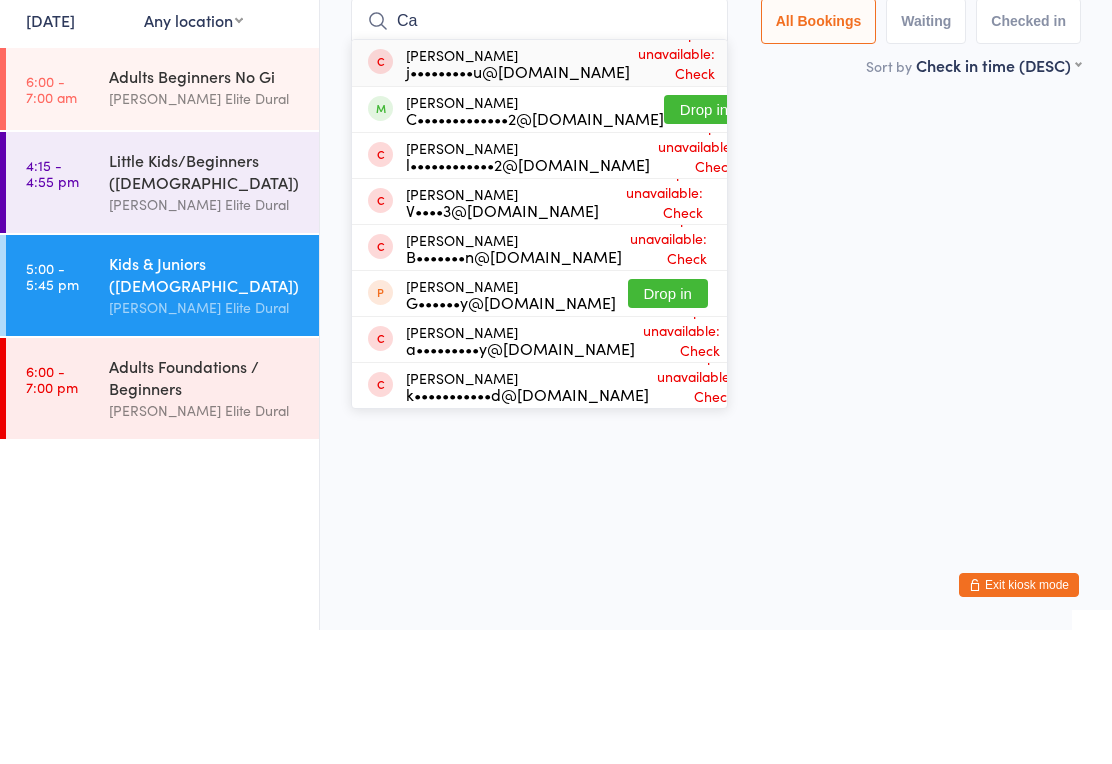 type on "C" 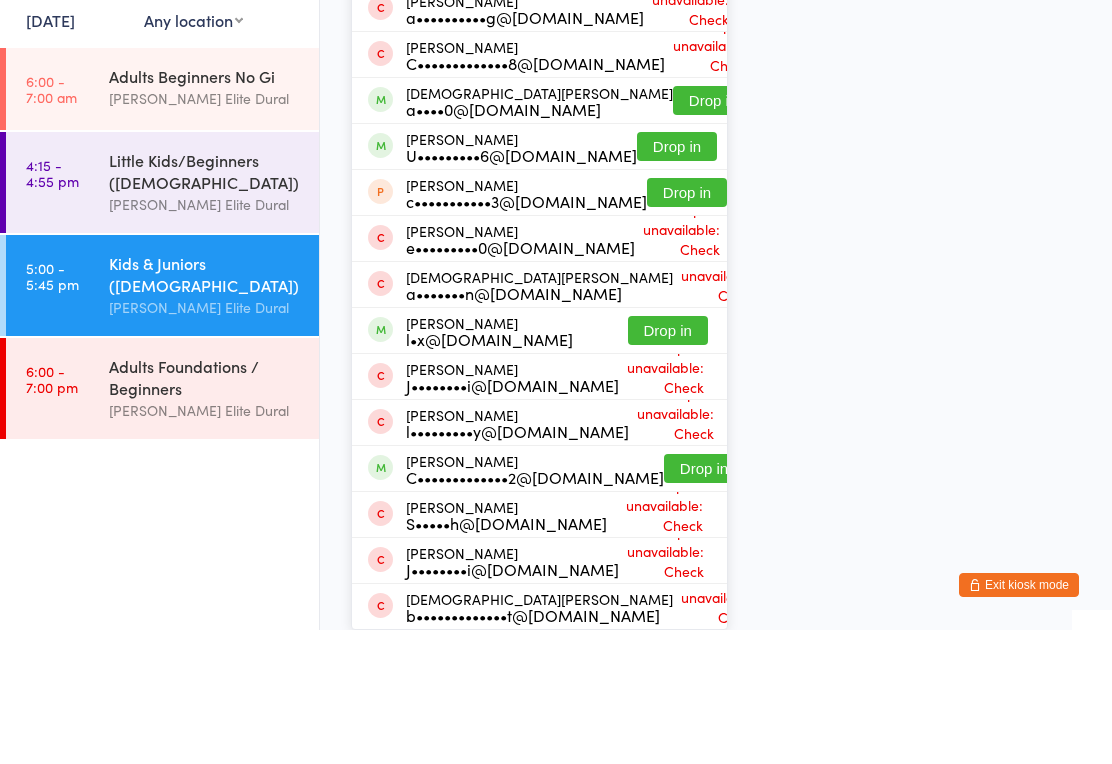 click on "You have now entered Kiosk Mode. Members will be able to check themselves in using the search field below. Click "Exit kiosk mode" below to exit Kiosk Mode at any time. Drop-in successful. Events for [DATE] D [DATE], [GEOGRAPHIC_DATA]
[DATE]
Sun Mon Tue Wed Thu Fri Sat
27
29
30
01
02
03
04
05
28
06
07
08
09
10
11
12
29
13
14
15
16
17
18
19
30
20
21
22
23
24
25" at bounding box center (556, 281) 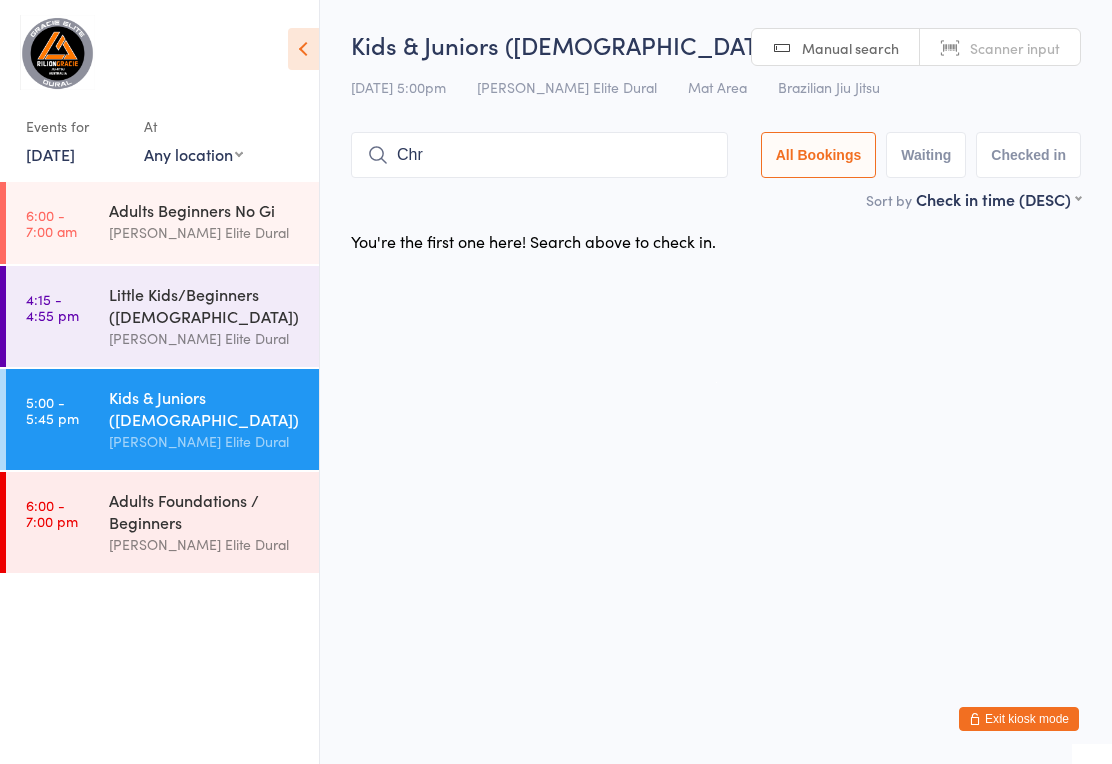 click on "Chr" at bounding box center [539, 155] 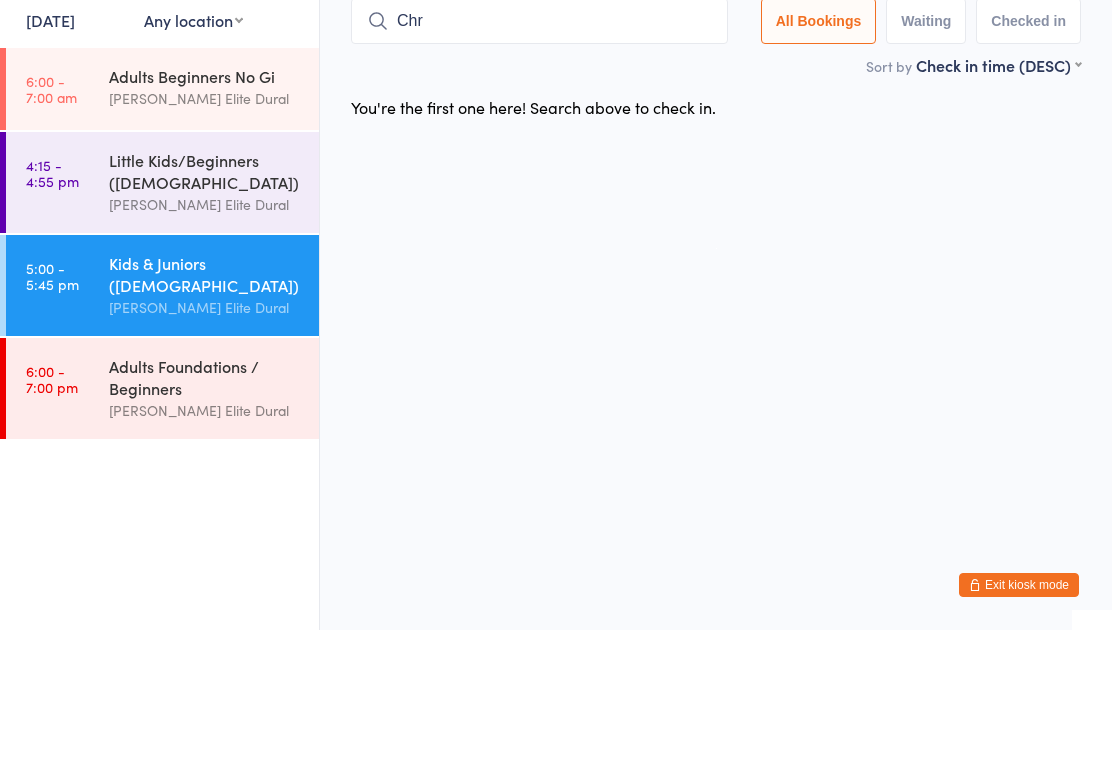 click on "Chr" at bounding box center (539, 155) 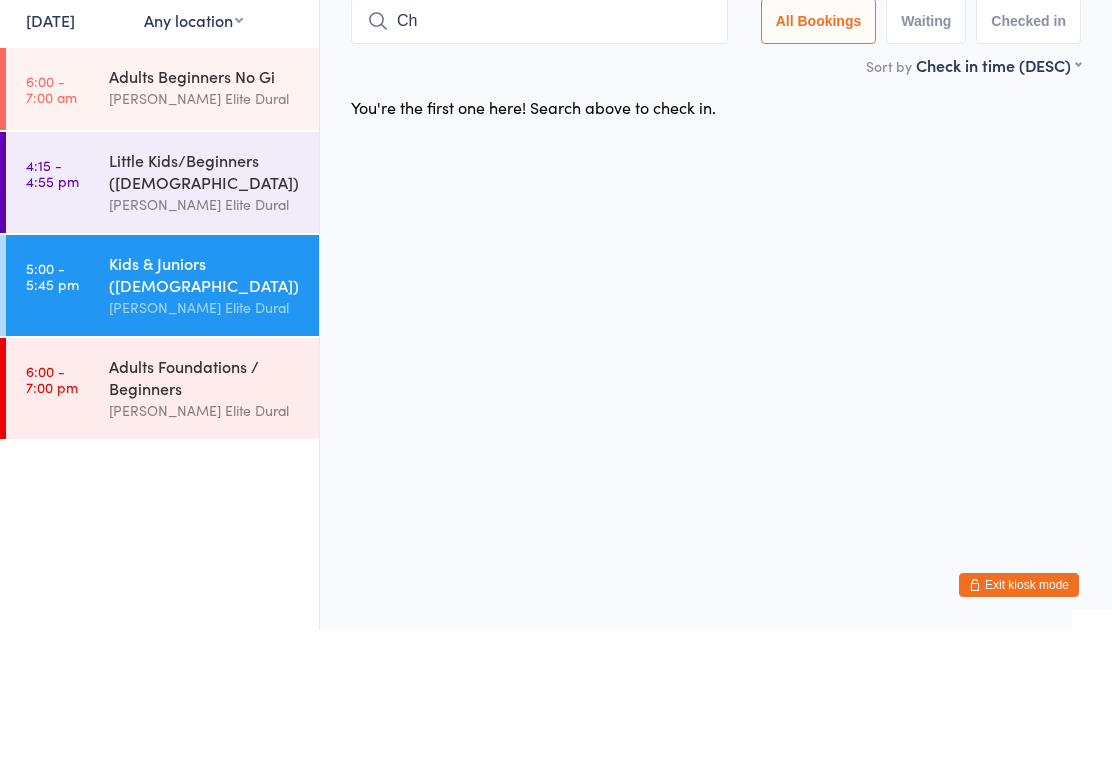 type on "C" 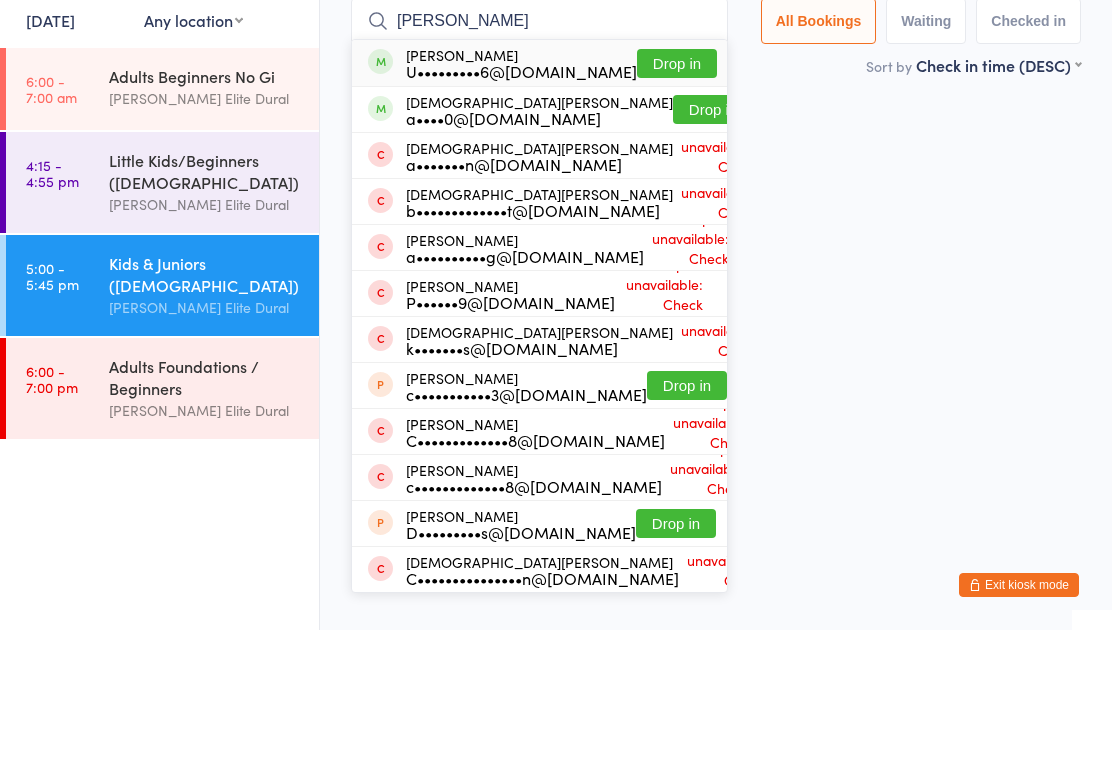 type on "[PERSON_NAME]" 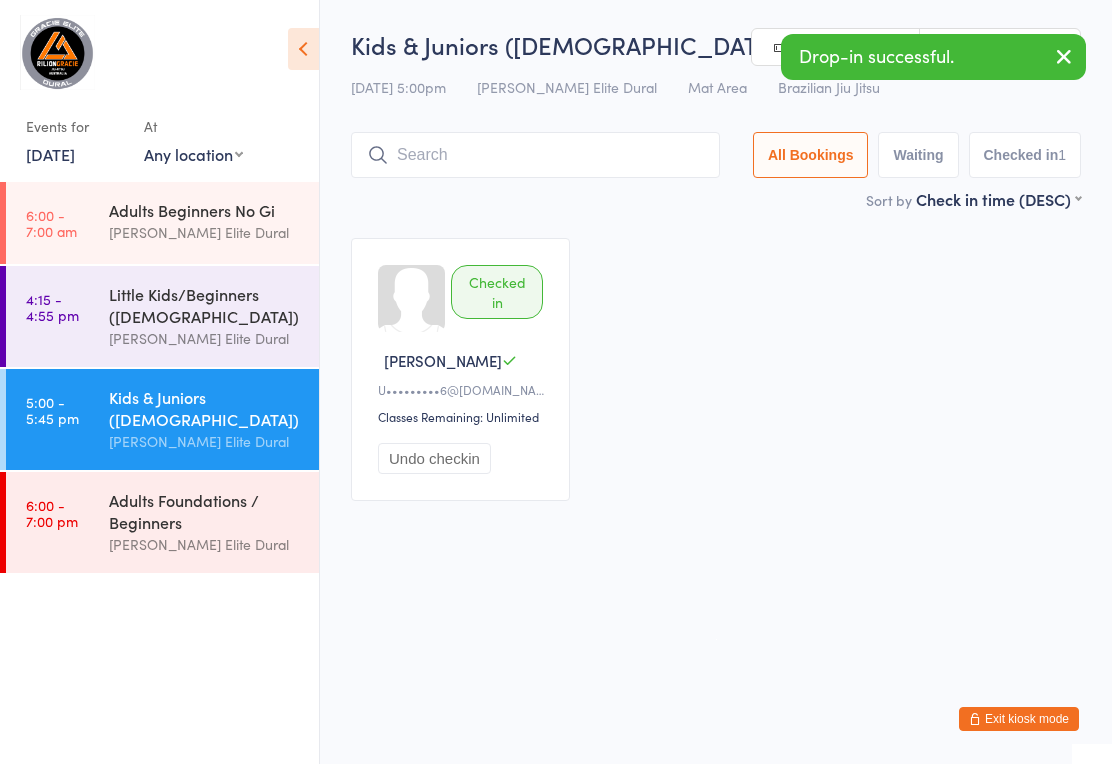 click on "Little Kids/Beginners ([DEMOGRAPHIC_DATA])" at bounding box center [205, 305] 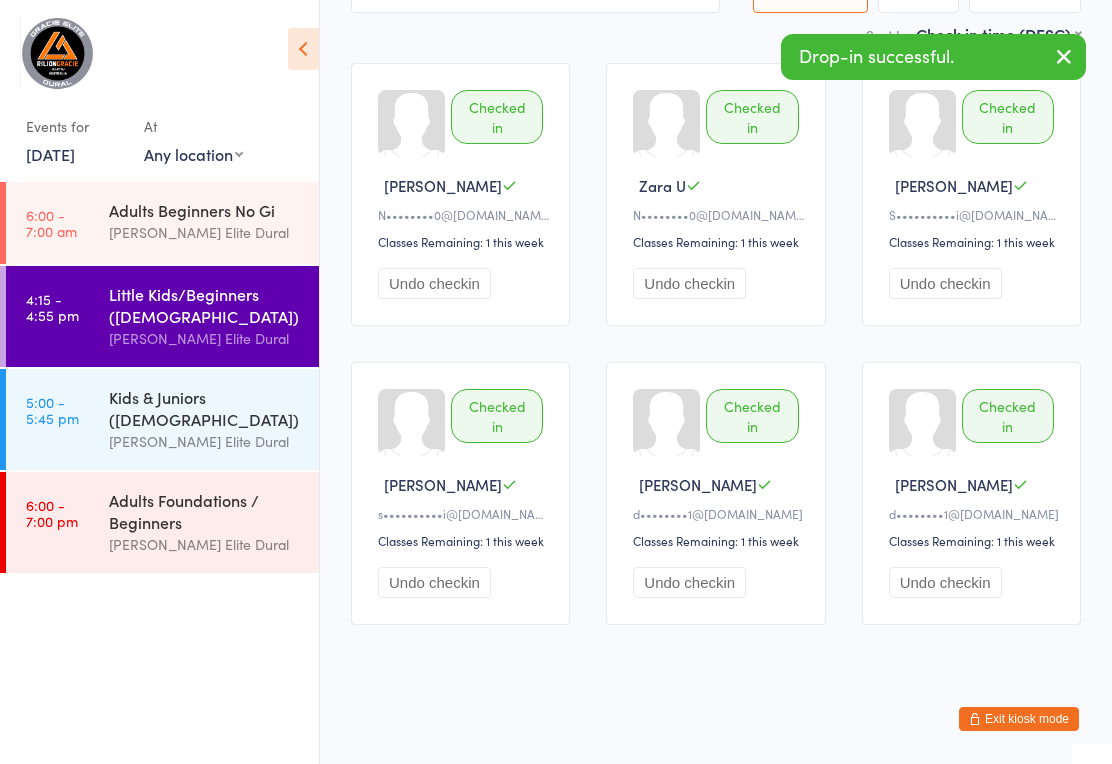 click at bounding box center (535, -10) 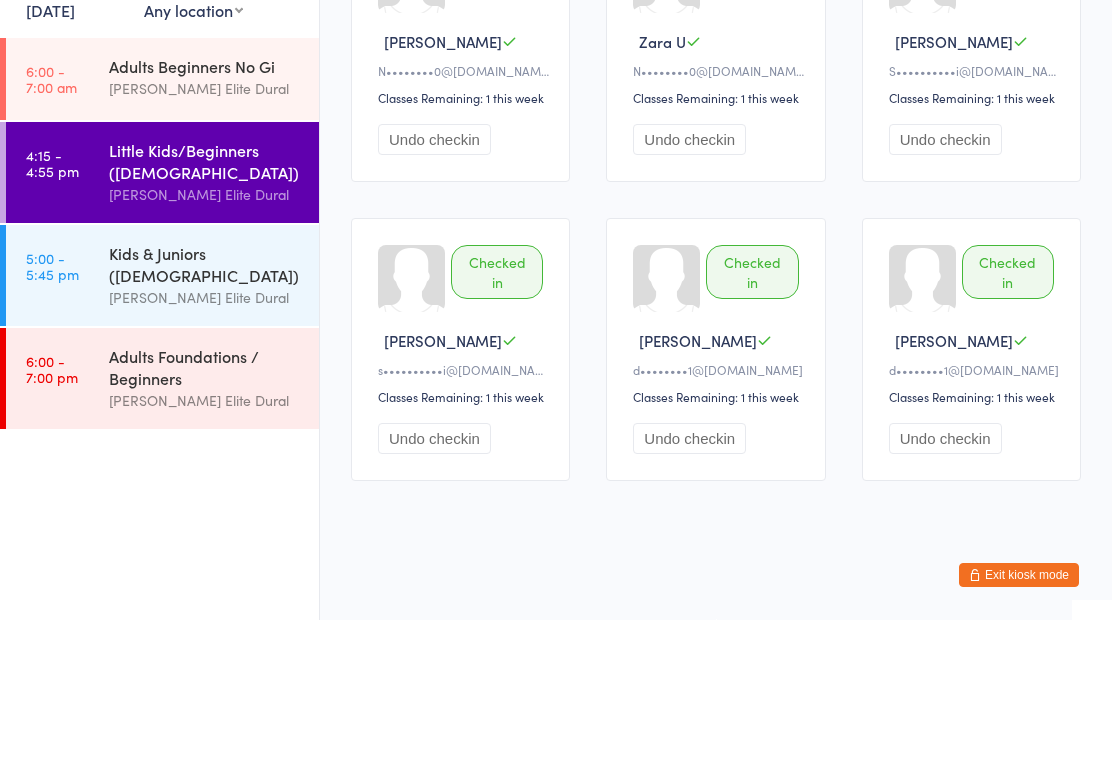 type on "Chr" 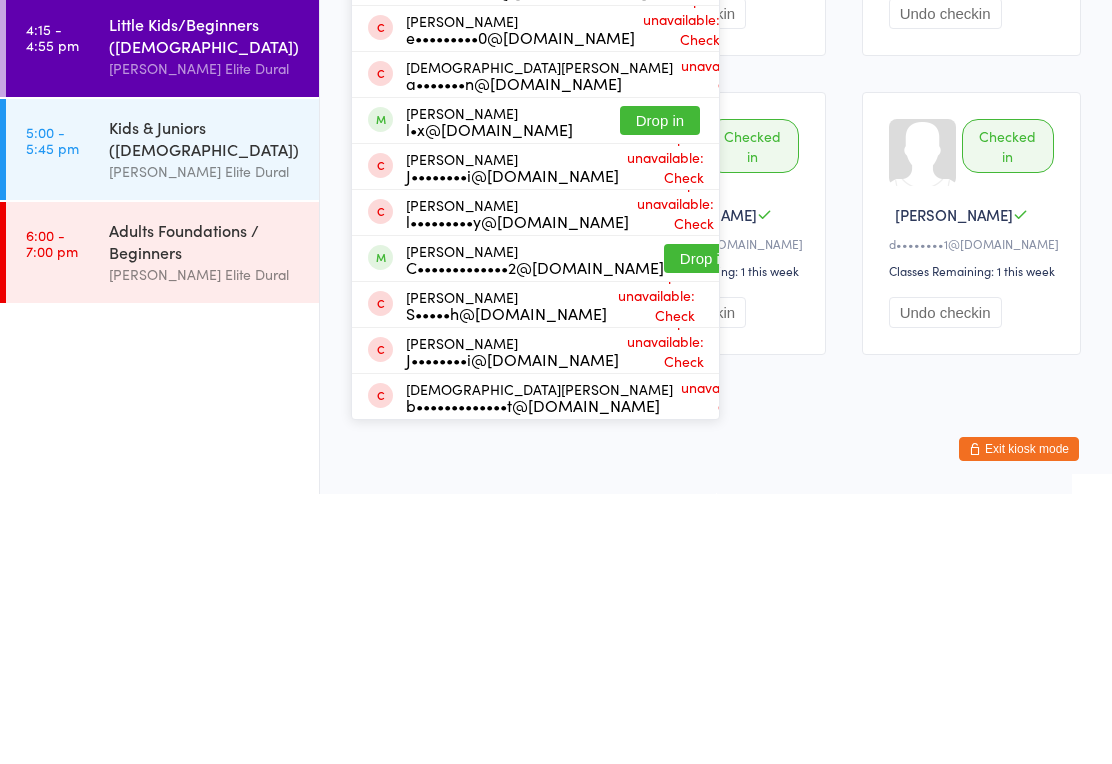 click on "Adults Foundations / Beginners [PERSON_NAME] Elite Dural" at bounding box center [214, 522] 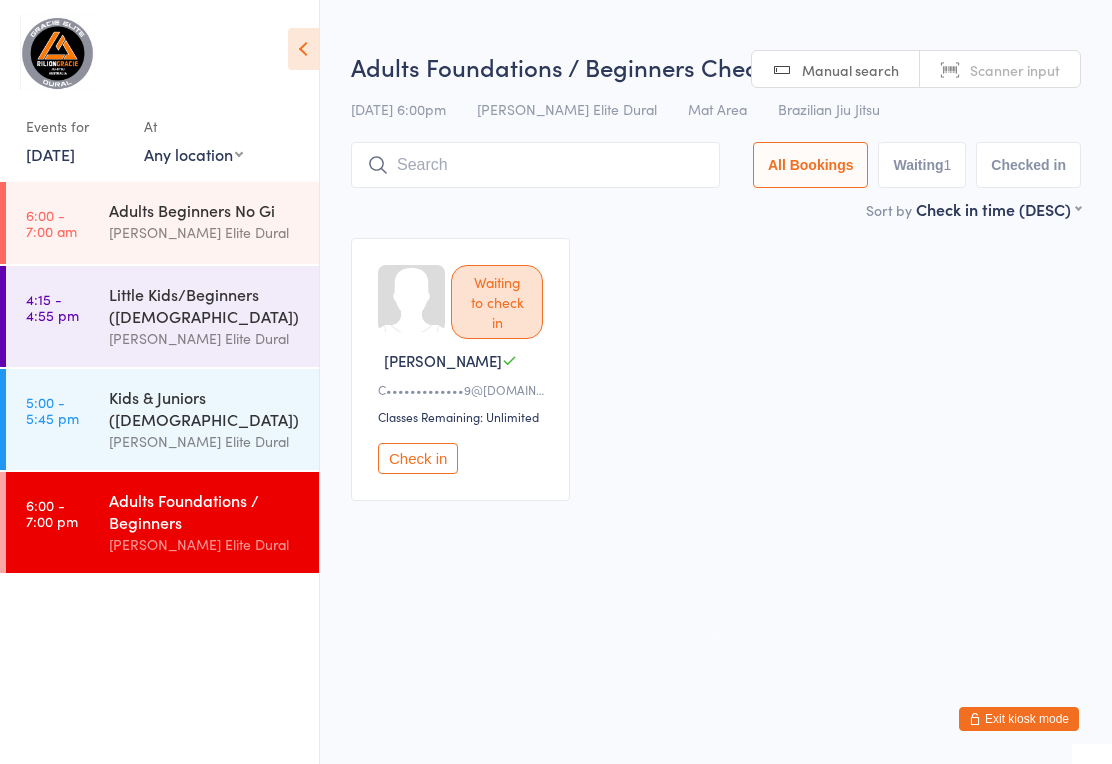 click on "Kids & Juniors ([DEMOGRAPHIC_DATA])" at bounding box center [205, 408] 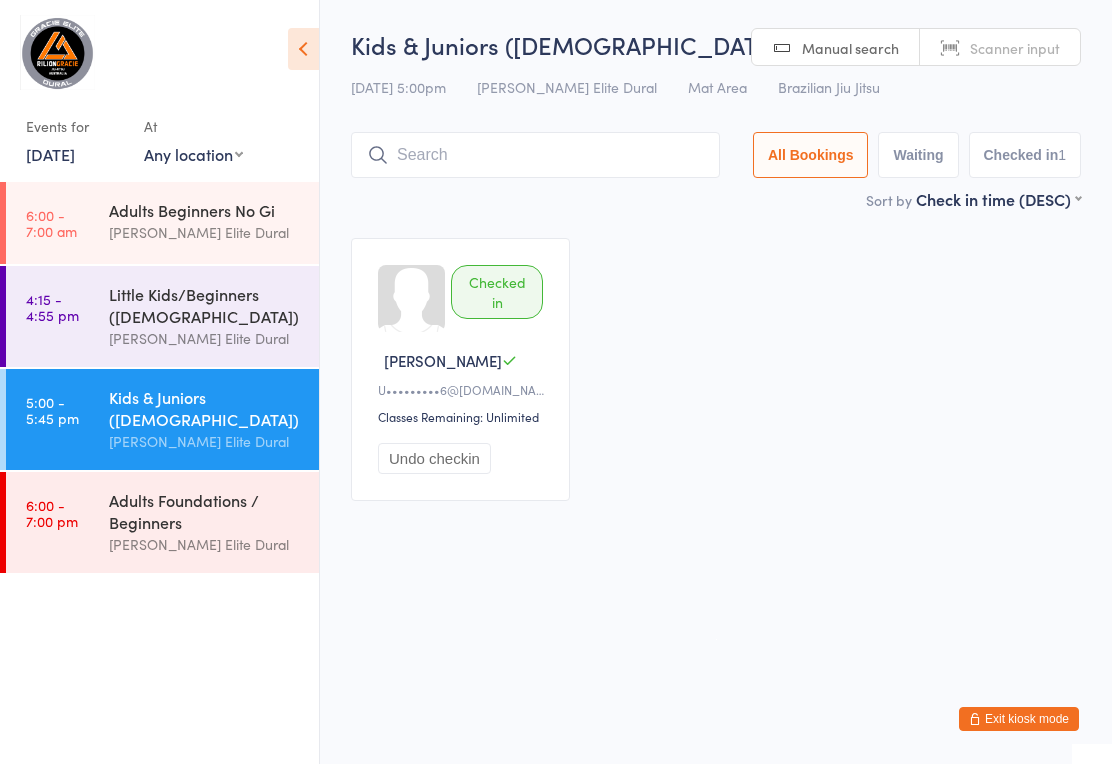 click at bounding box center [535, 155] 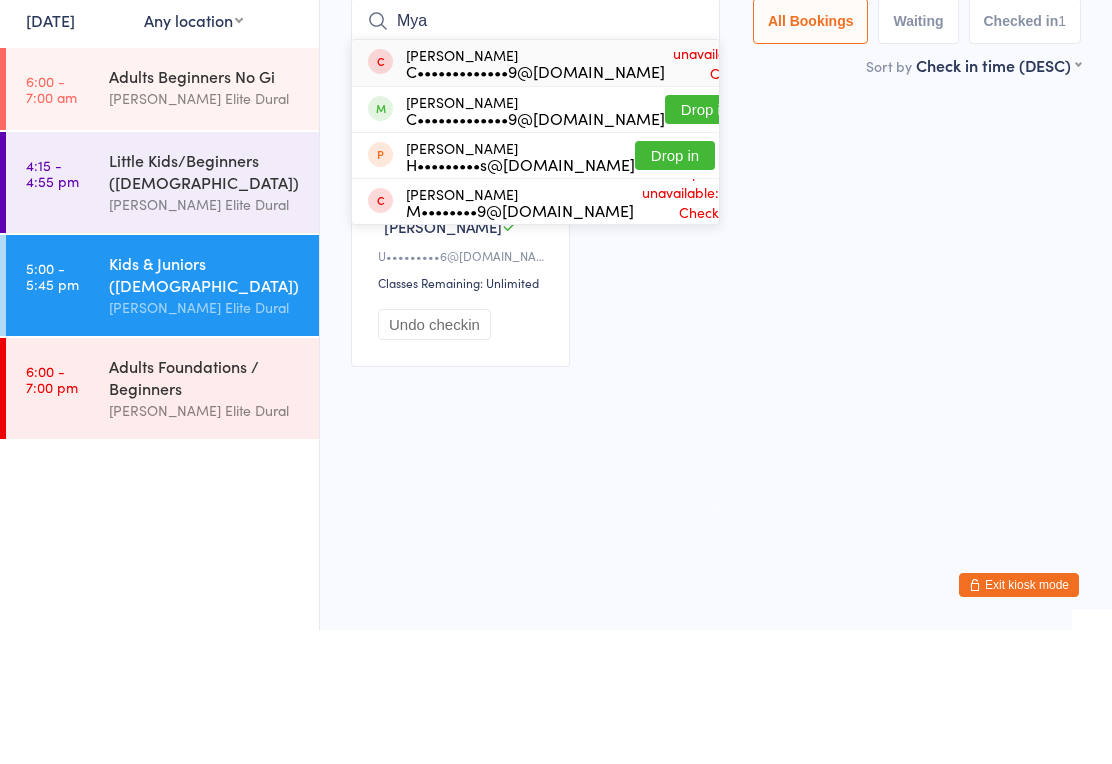 type on "Mya" 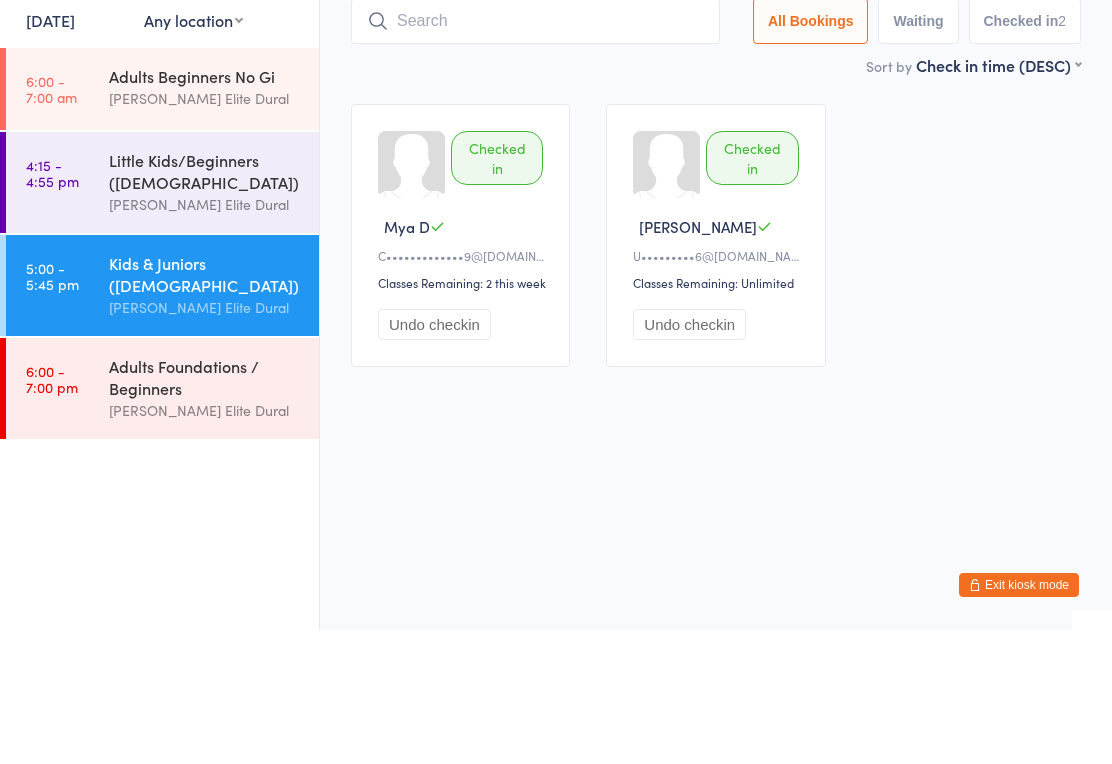 click at bounding box center [535, 155] 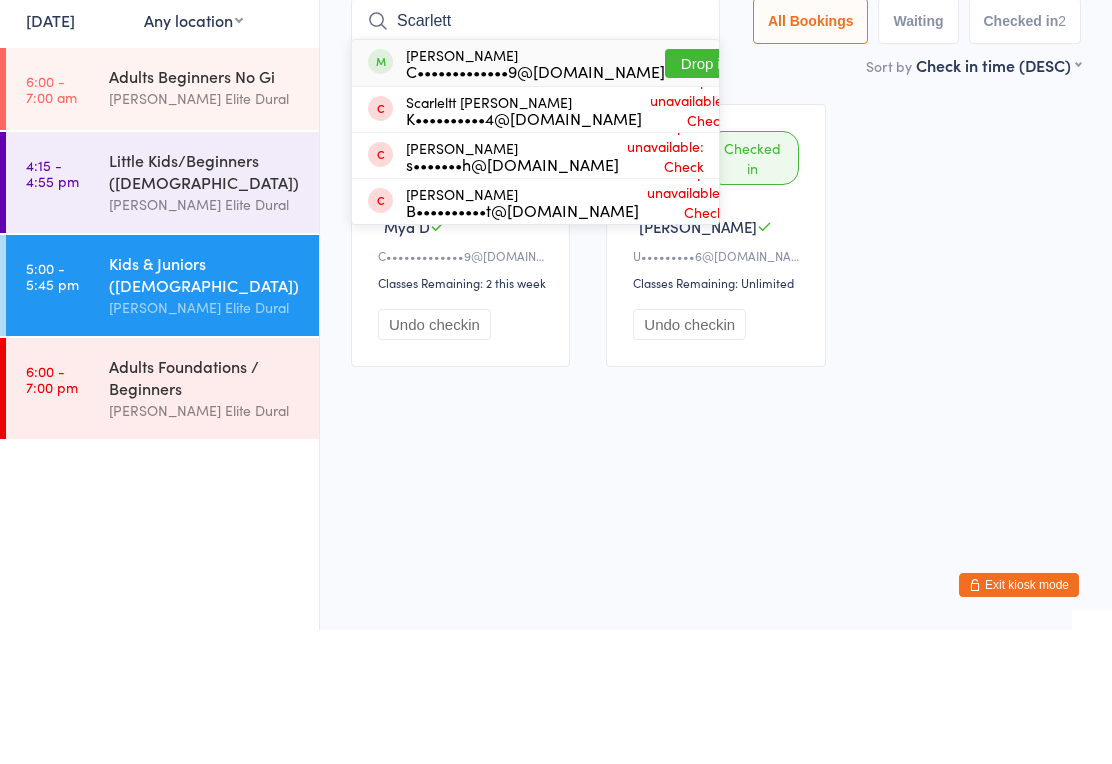 type on "Scarlett" 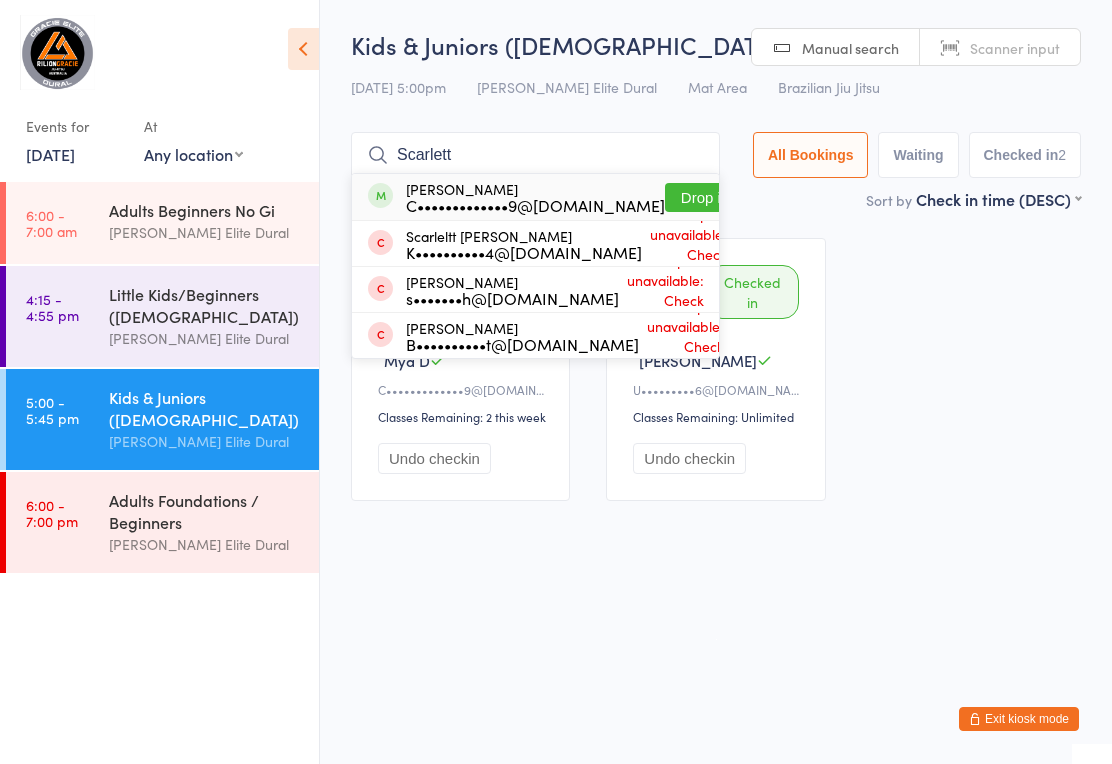 click on "Drop in" at bounding box center (705, 197) 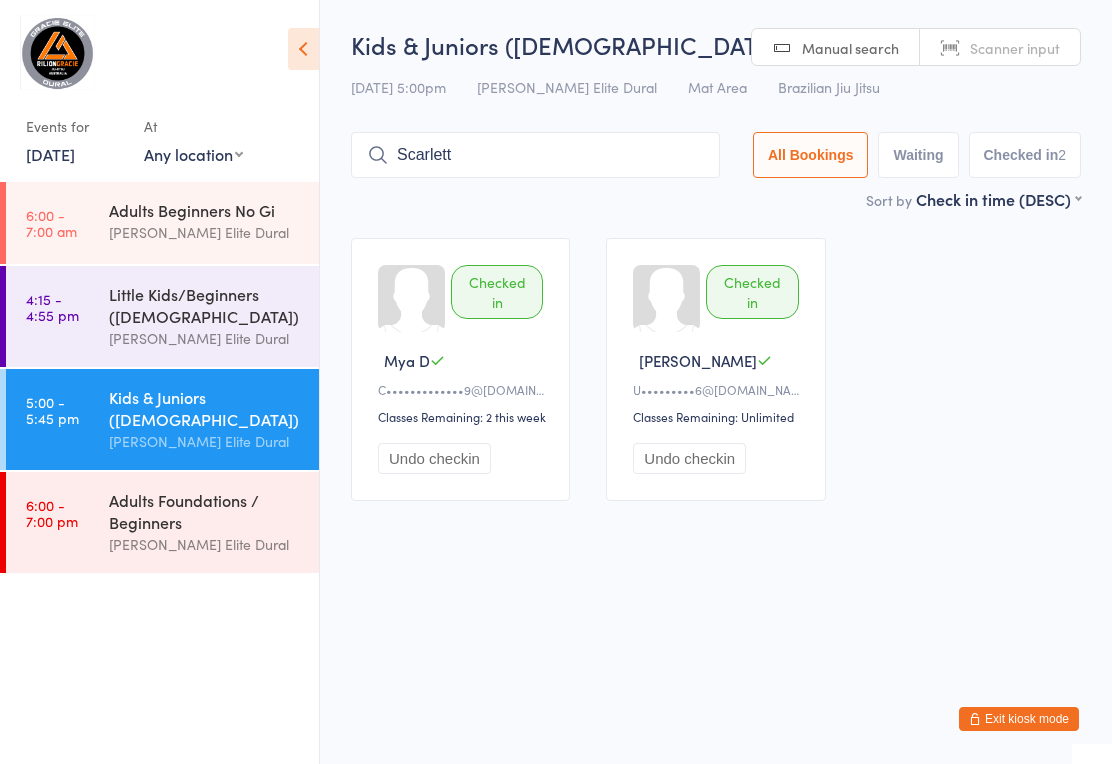 type 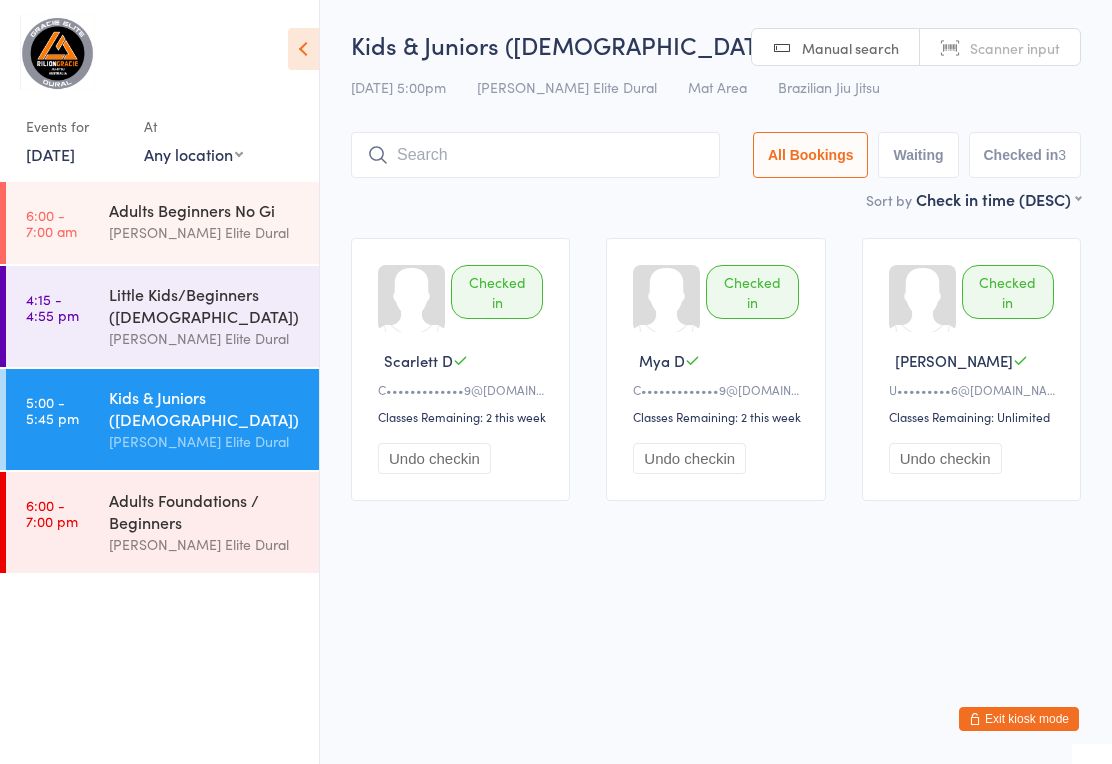 click on "[PERSON_NAME] Elite Dural" at bounding box center [205, 544] 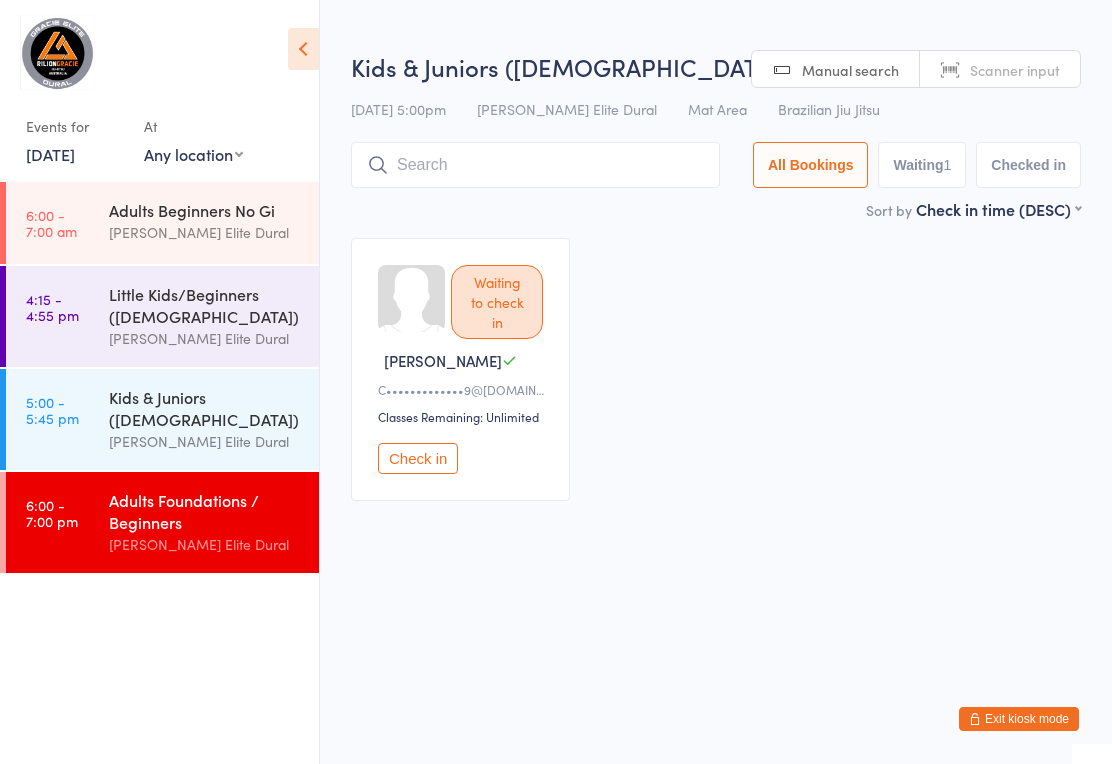click on "Classes Remaining: Unlimited" at bounding box center (463, 416) 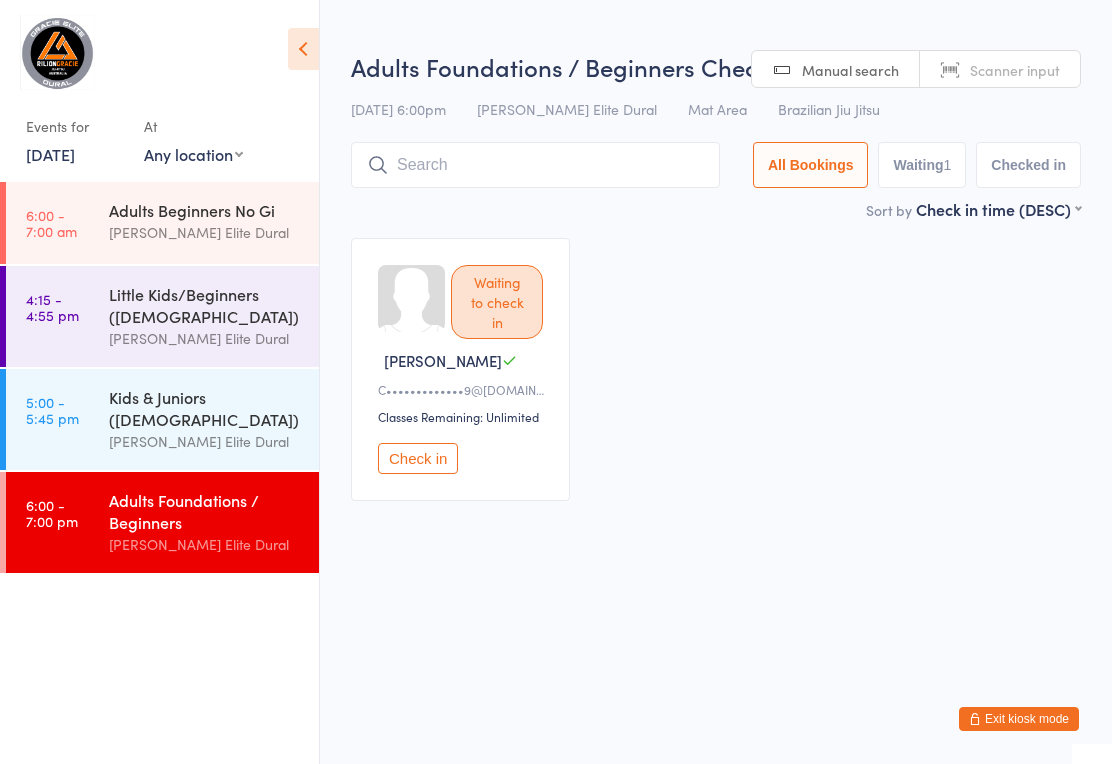 click on "Little Kids/Beginners ([DEMOGRAPHIC_DATA])" at bounding box center (205, 305) 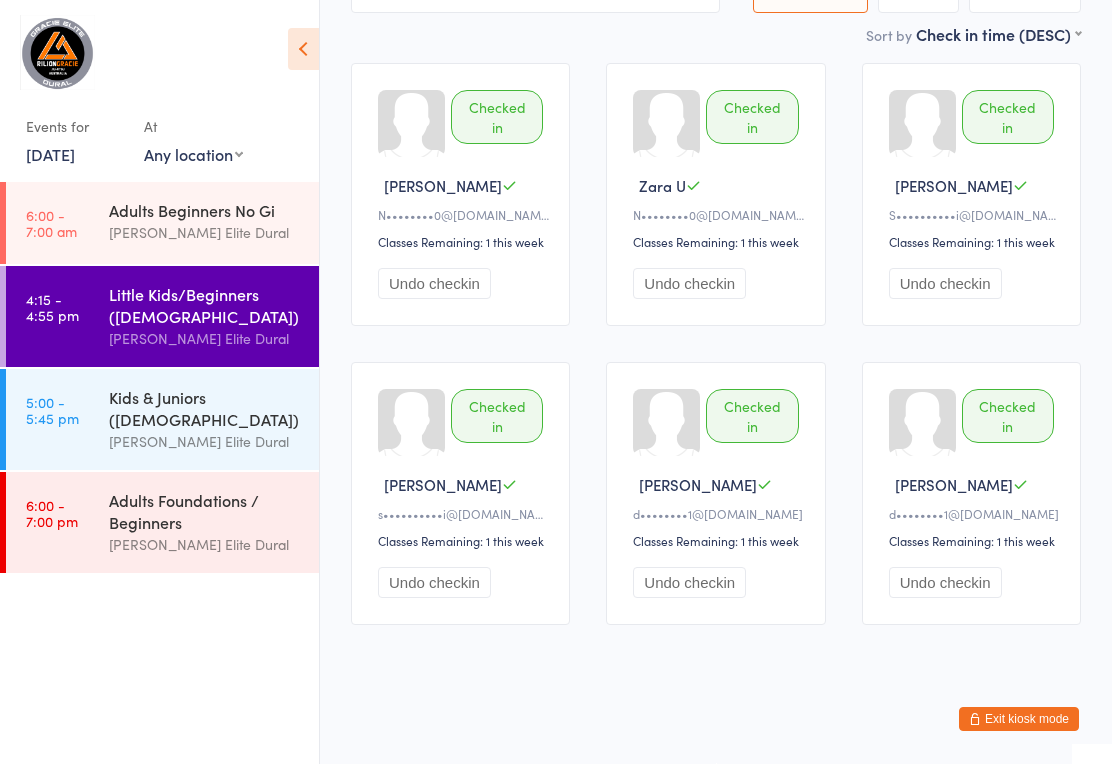 click on "Kids & Juniors ([DEMOGRAPHIC_DATA])" at bounding box center [205, 408] 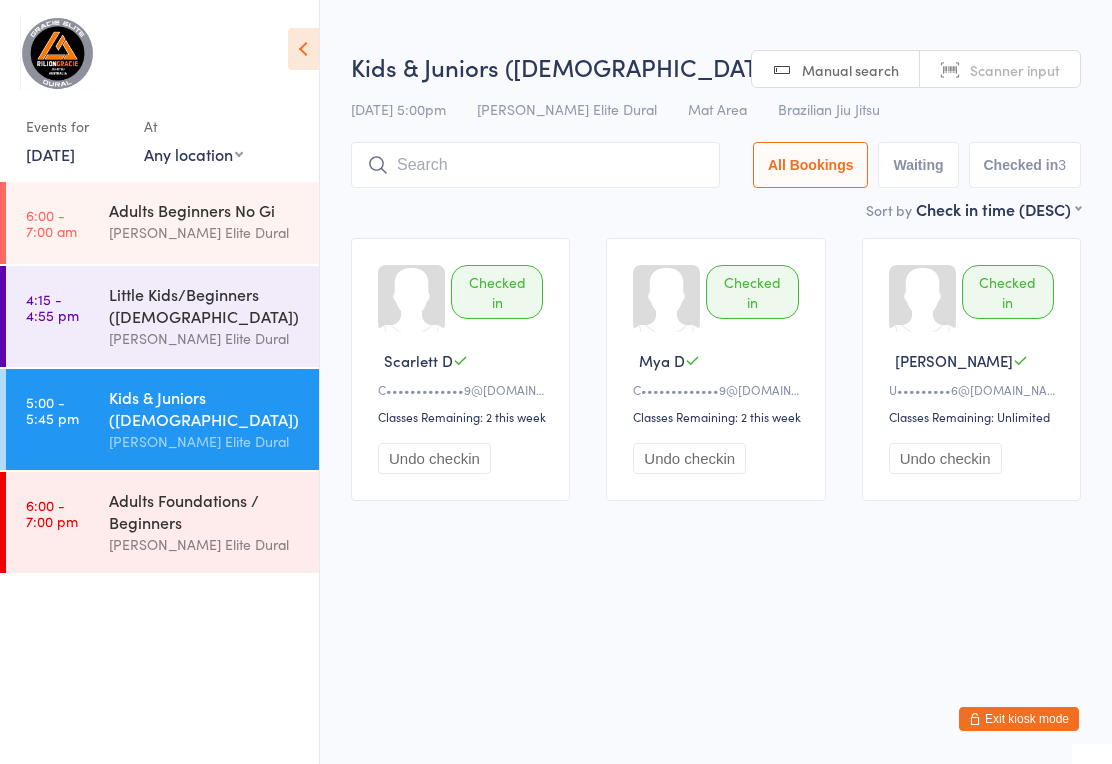 click on "6:00 - 7:00 am Adults Beginners No Gi [PERSON_NAME] Elite Dural" at bounding box center (162, 223) 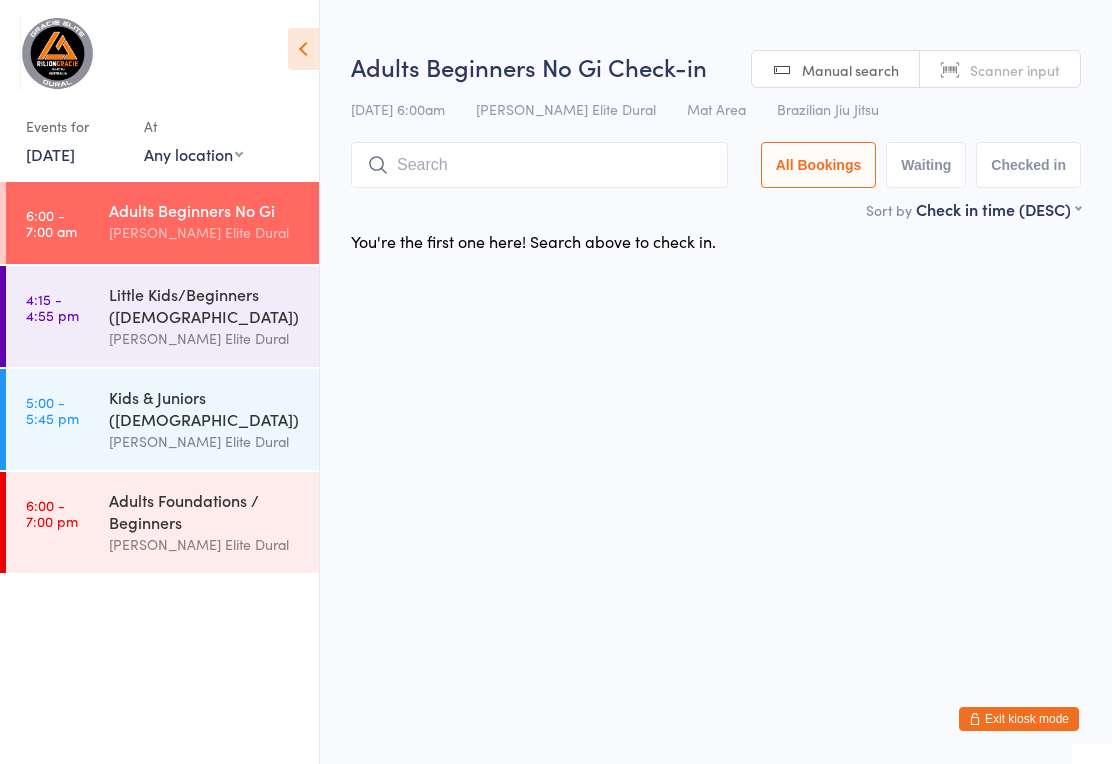 click on "Kids & Juniors ([DEMOGRAPHIC_DATA])" at bounding box center (205, 408) 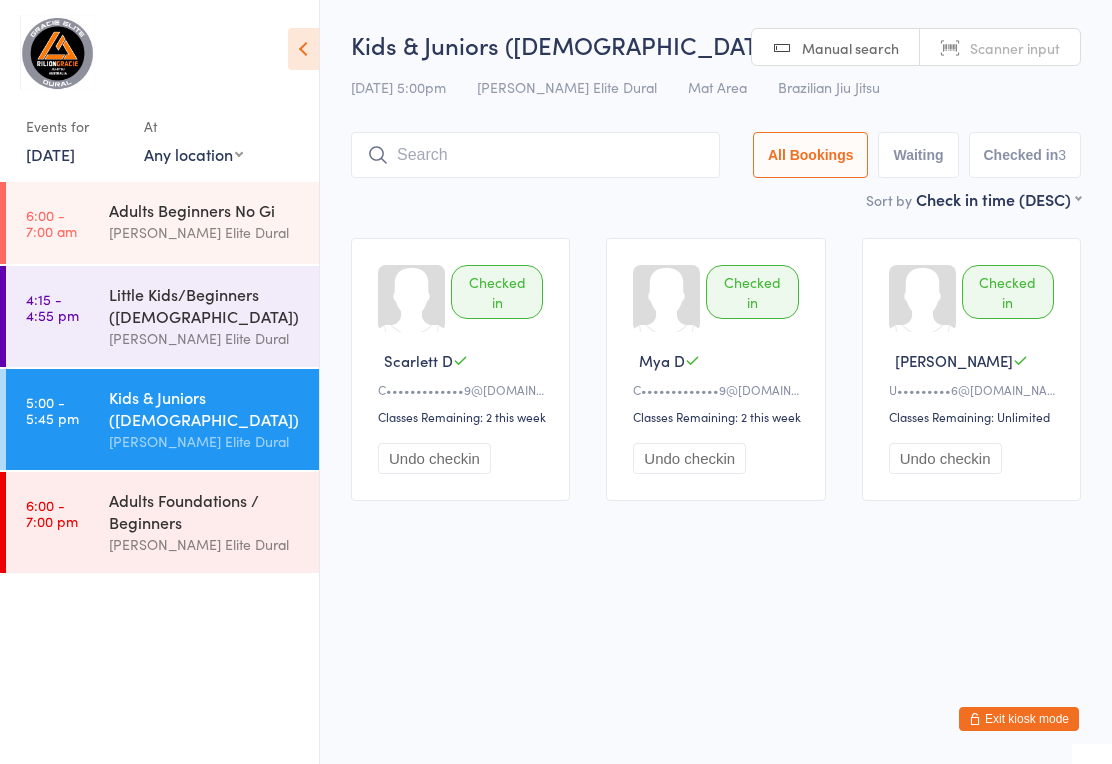 click at bounding box center [535, 155] 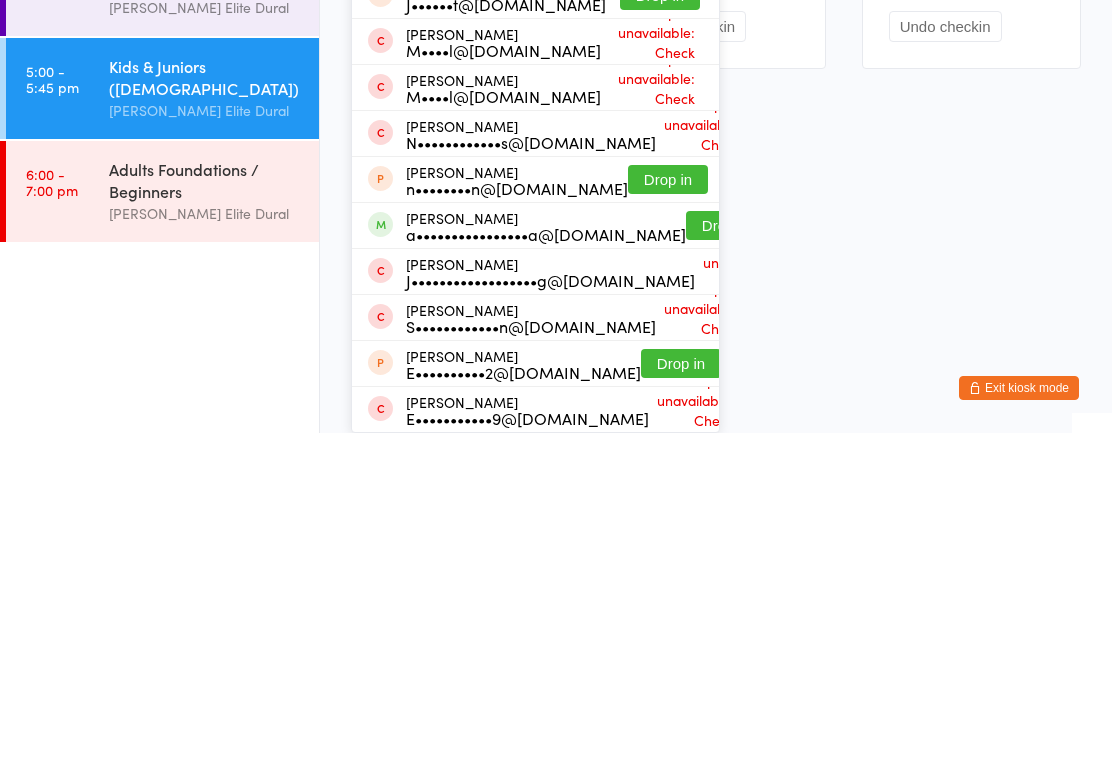 type on "Jax" 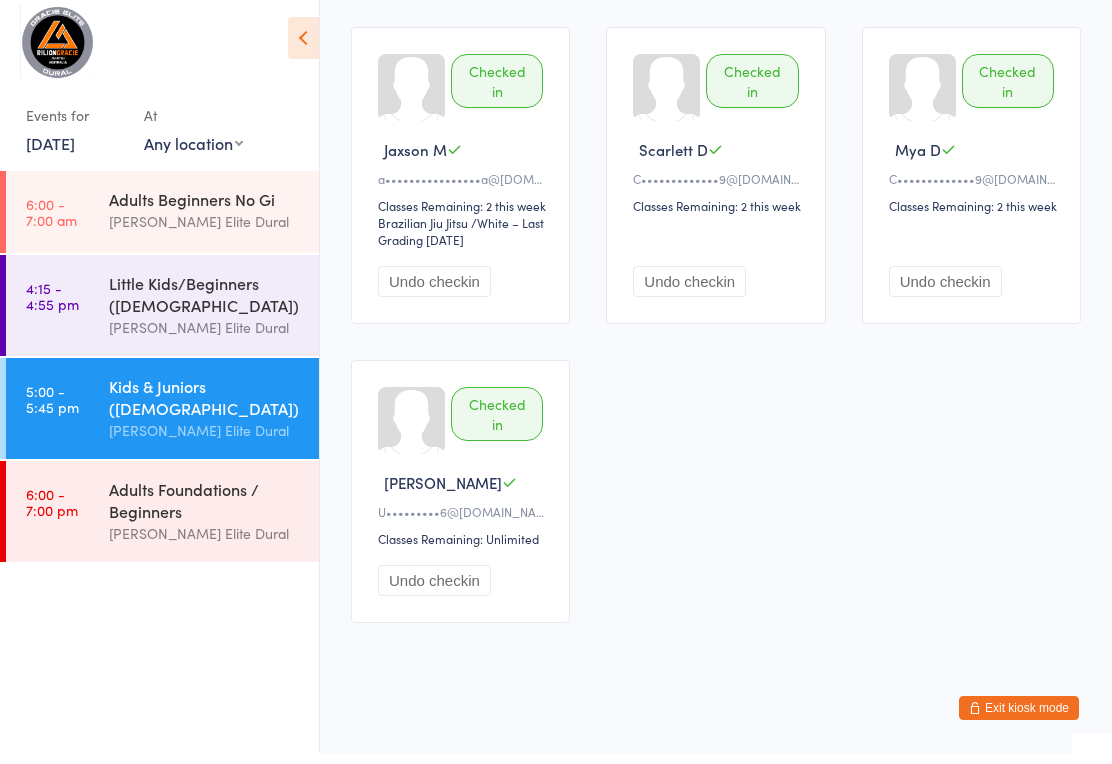 click on "Little Kids/Beginners ([DEMOGRAPHIC_DATA])" at bounding box center (205, 305) 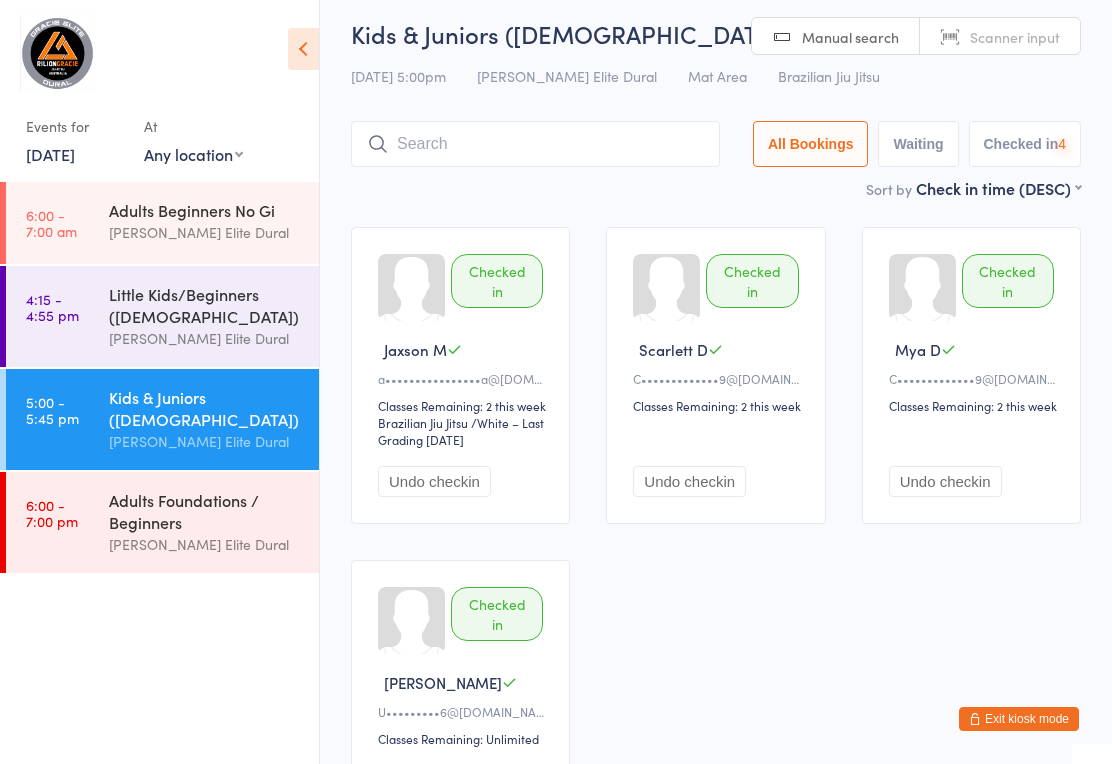 click on "Little Kids/Beginners ([DEMOGRAPHIC_DATA])" at bounding box center (205, 305) 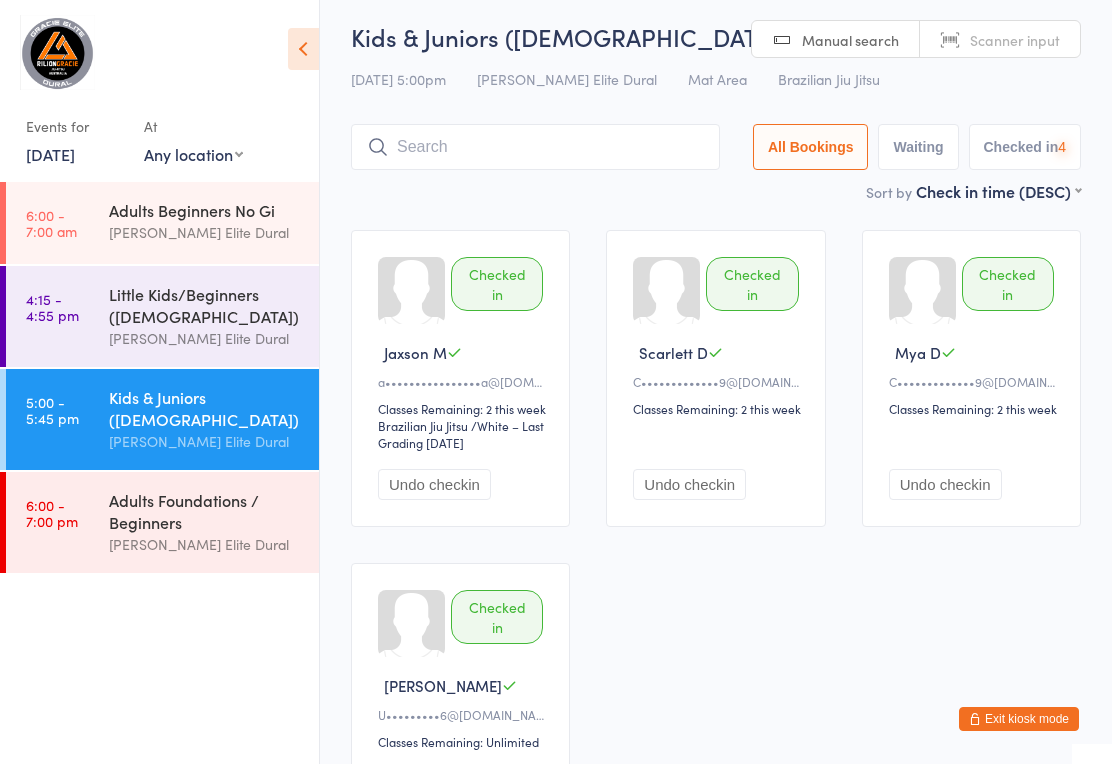 scroll, scrollTop: 9, scrollLeft: 0, axis: vertical 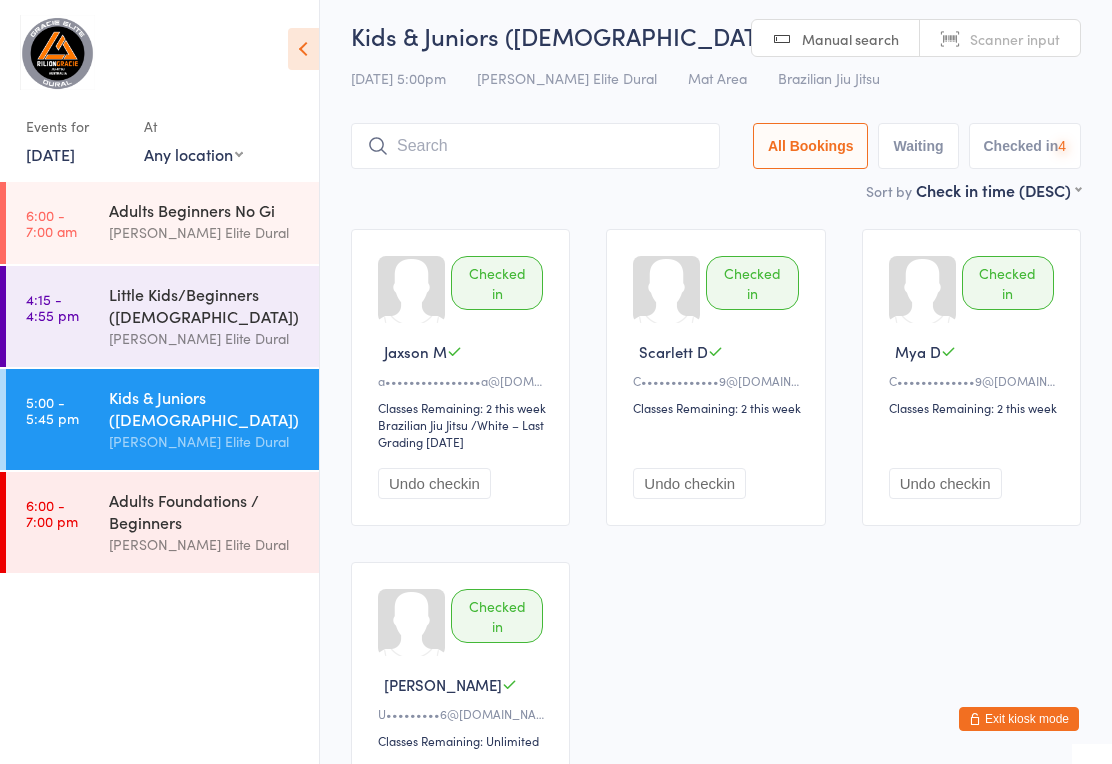 click on "Little Kids/Beginners ([DEMOGRAPHIC_DATA])" at bounding box center (205, 305) 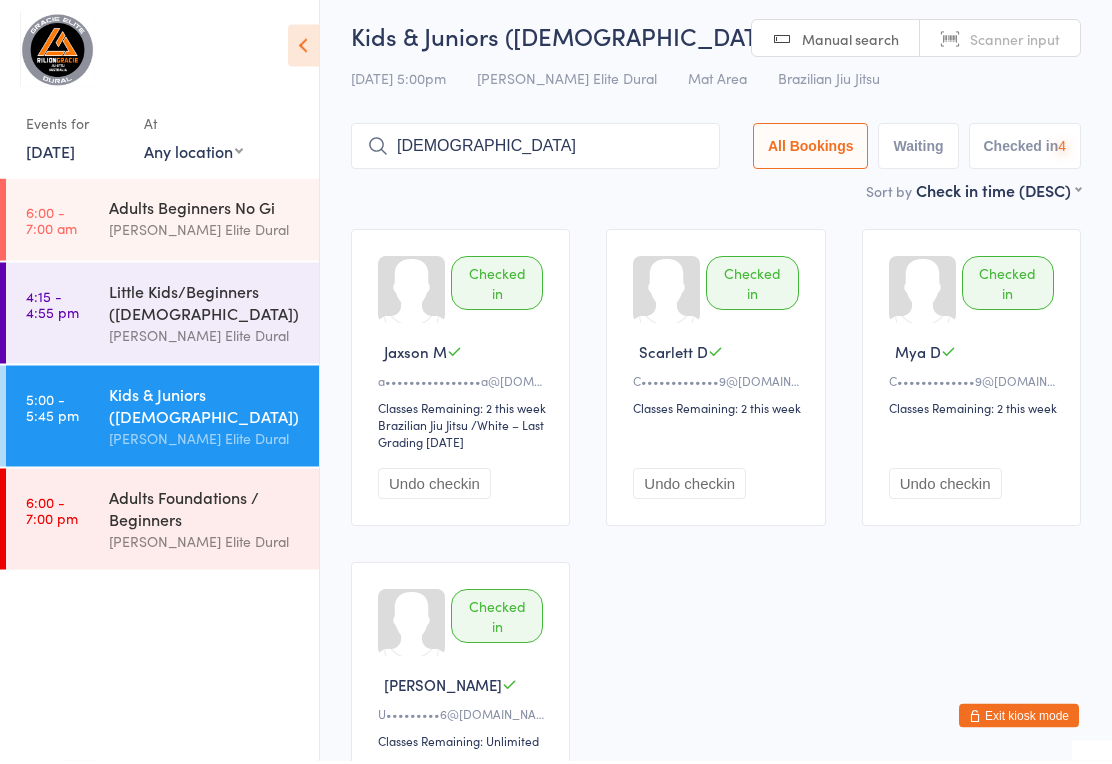 scroll, scrollTop: 0, scrollLeft: 0, axis: both 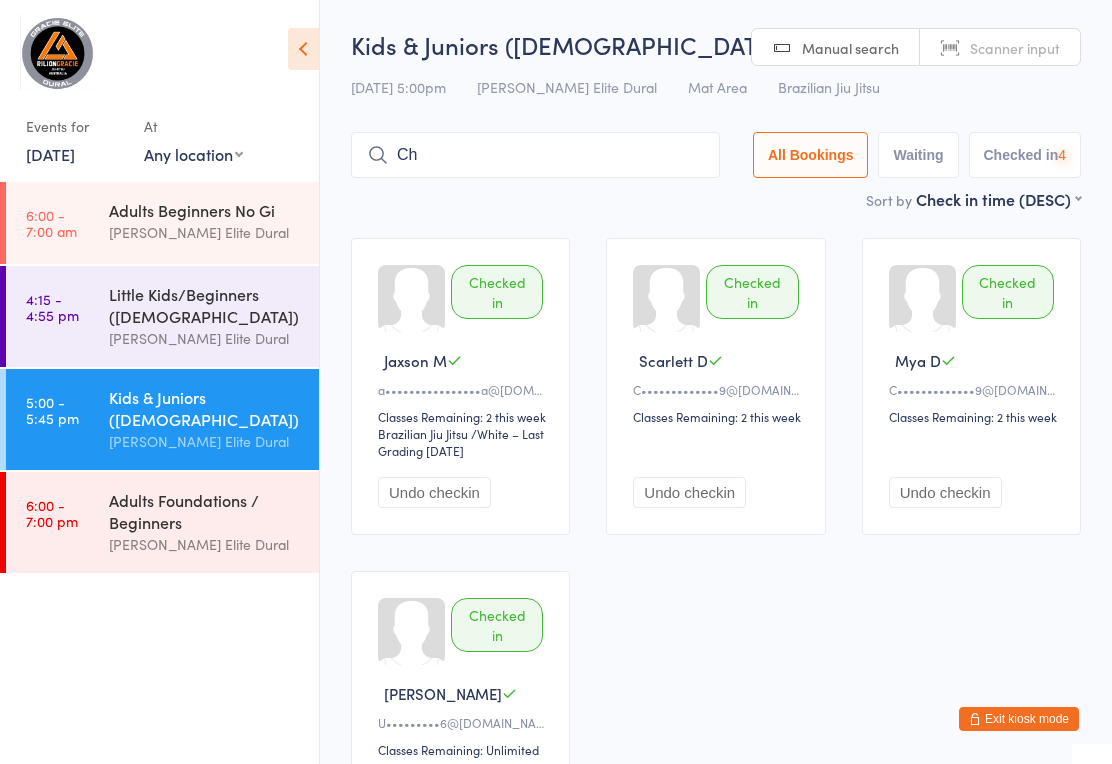 type on "C" 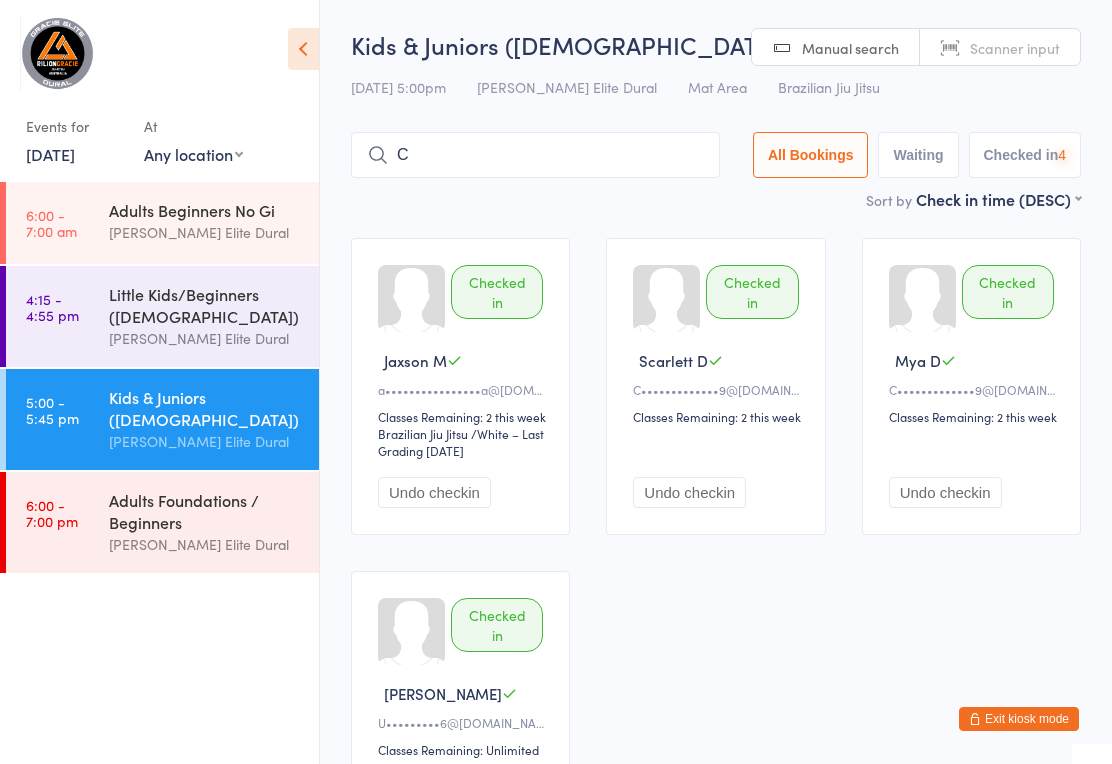 type 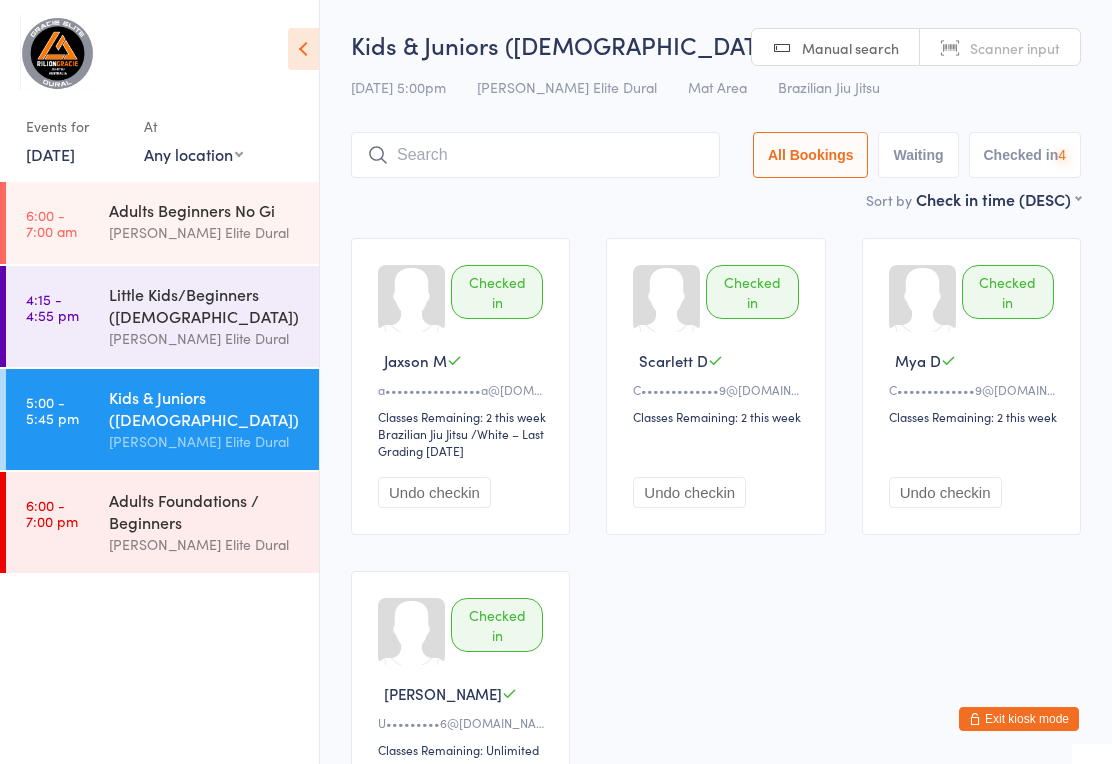 click on "Little Kids/Beginners ([DEMOGRAPHIC_DATA])" at bounding box center (205, 305) 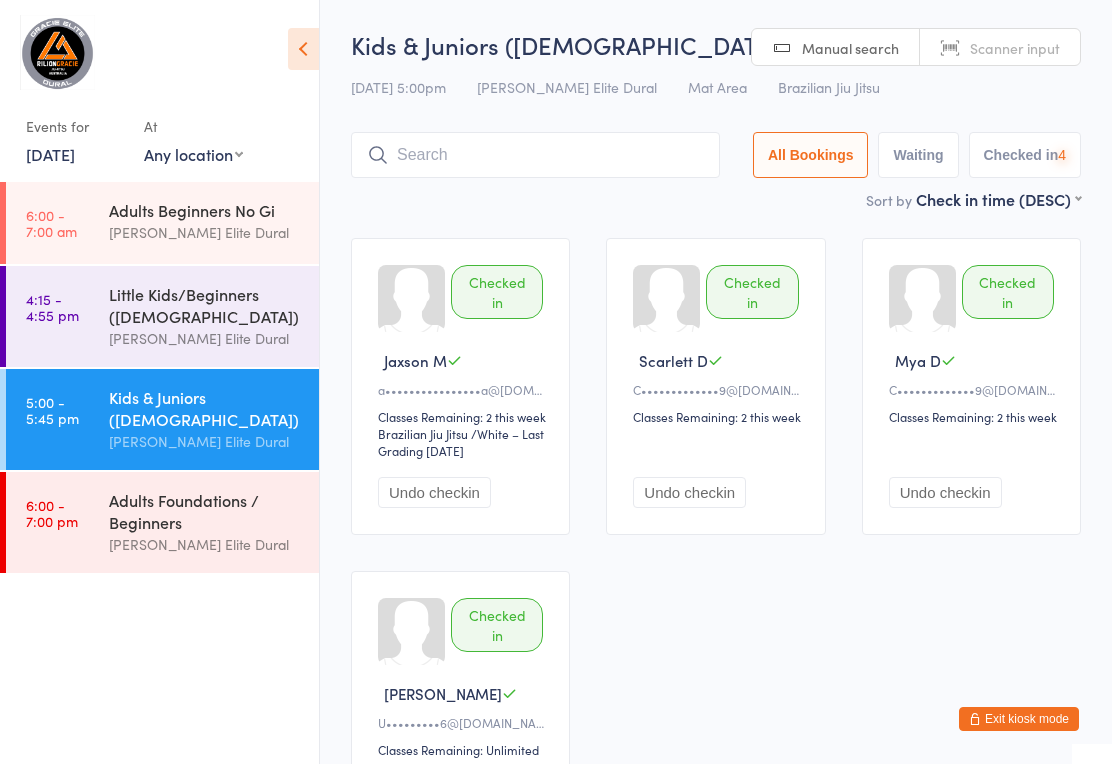 click on "Little Kids/Beginners ([DEMOGRAPHIC_DATA])" at bounding box center [205, 305] 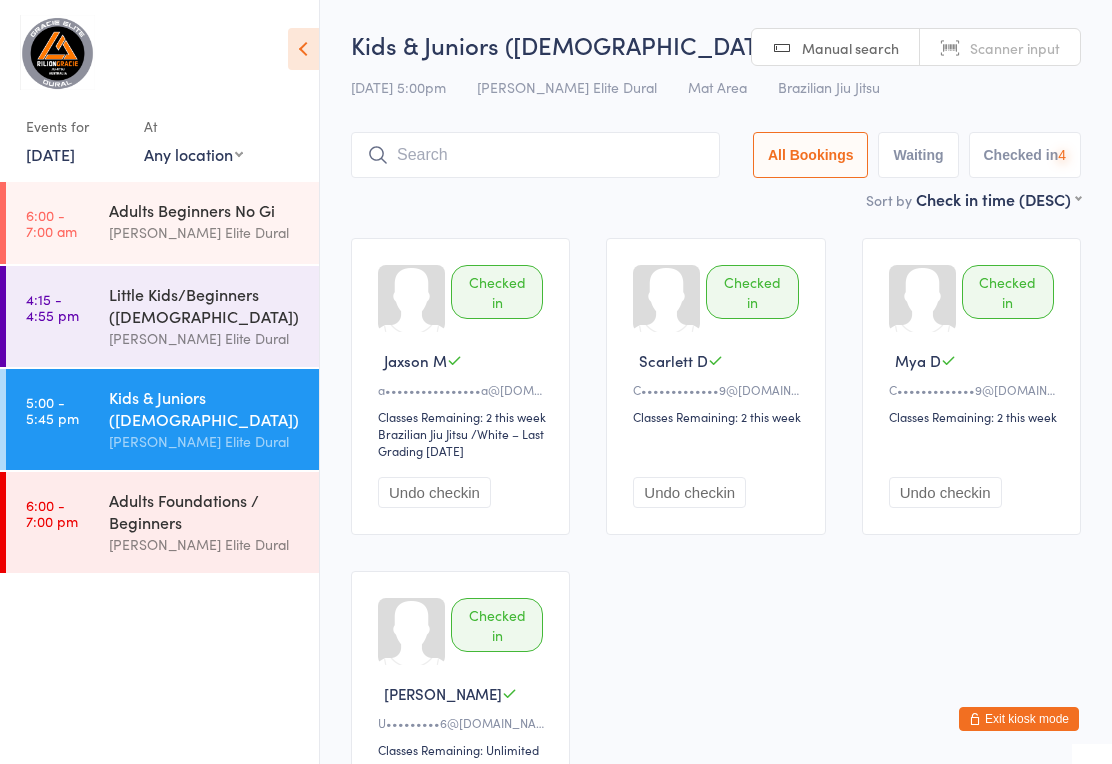click on "Little Kids/Beginners ([DEMOGRAPHIC_DATA]) [PERSON_NAME] Elite Dural" at bounding box center [214, 316] 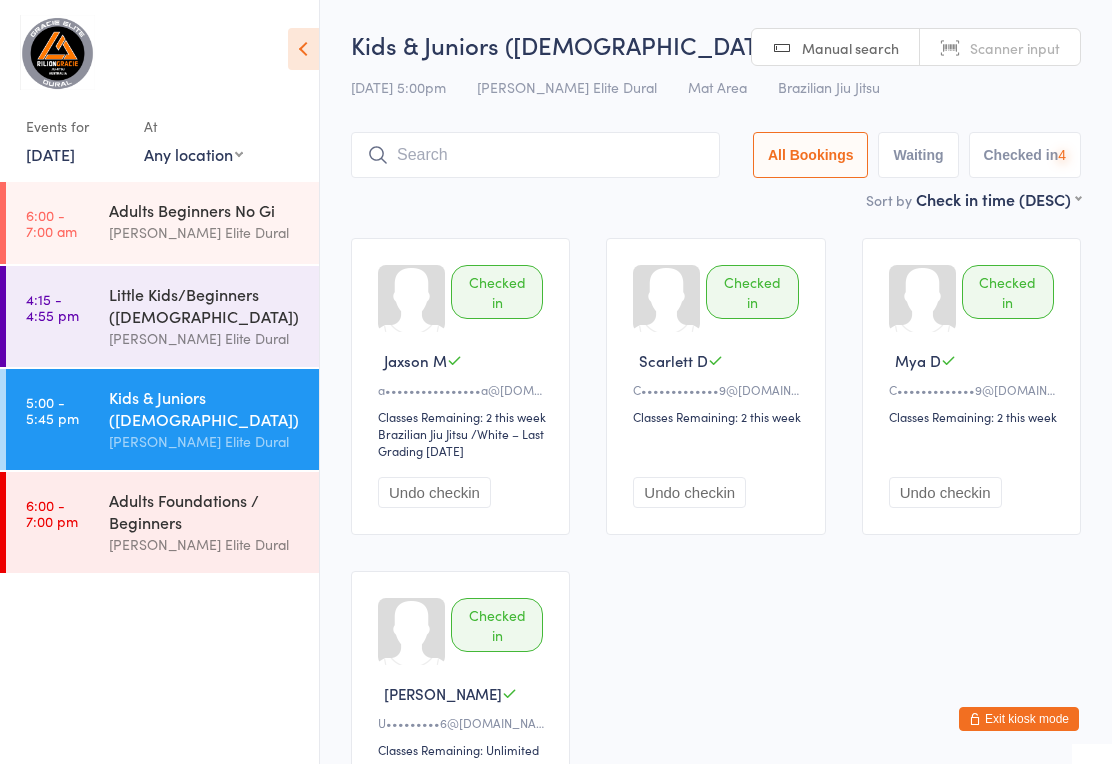 click on "Little Kids/Beginners ([DEMOGRAPHIC_DATA])" at bounding box center (205, 305) 